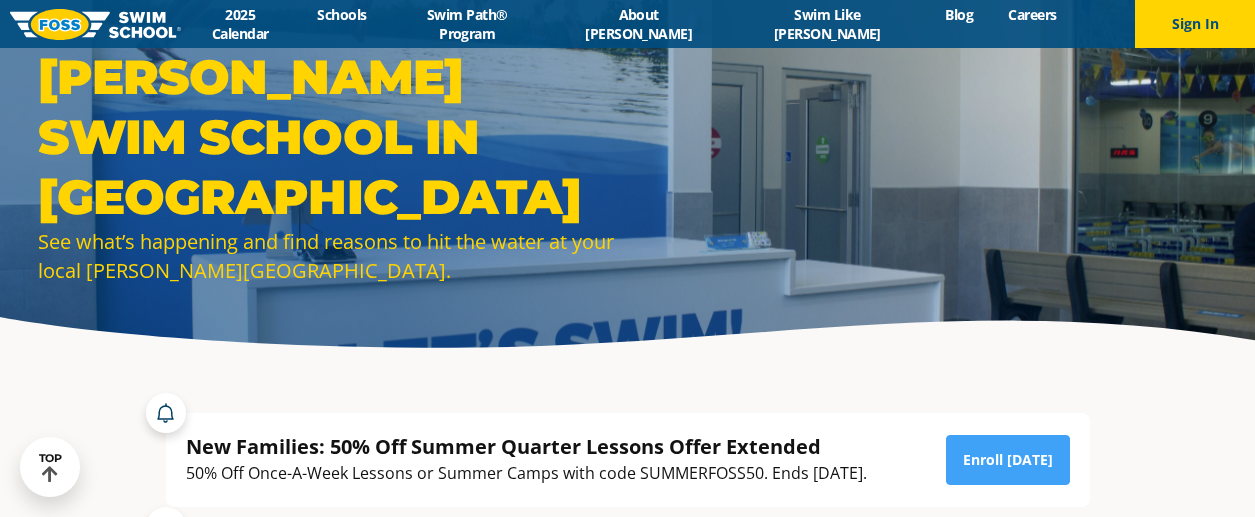 scroll, scrollTop: 2500, scrollLeft: 0, axis: vertical 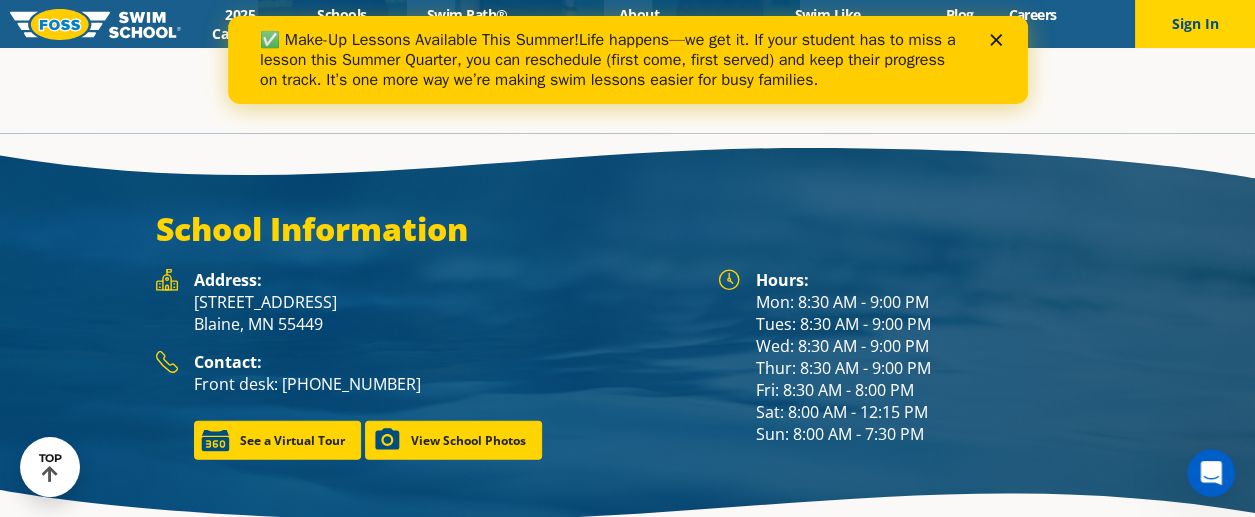 click on "✅ Make-Up Lessons Available This Summer!  Life happens—we get it. If your student has to miss a lesson this Summer Quarter, you can reschedule (first come, first served) and keep their progress on track. It’s one more way we’re making swim lessons easier for busy families." at bounding box center (627, 60) 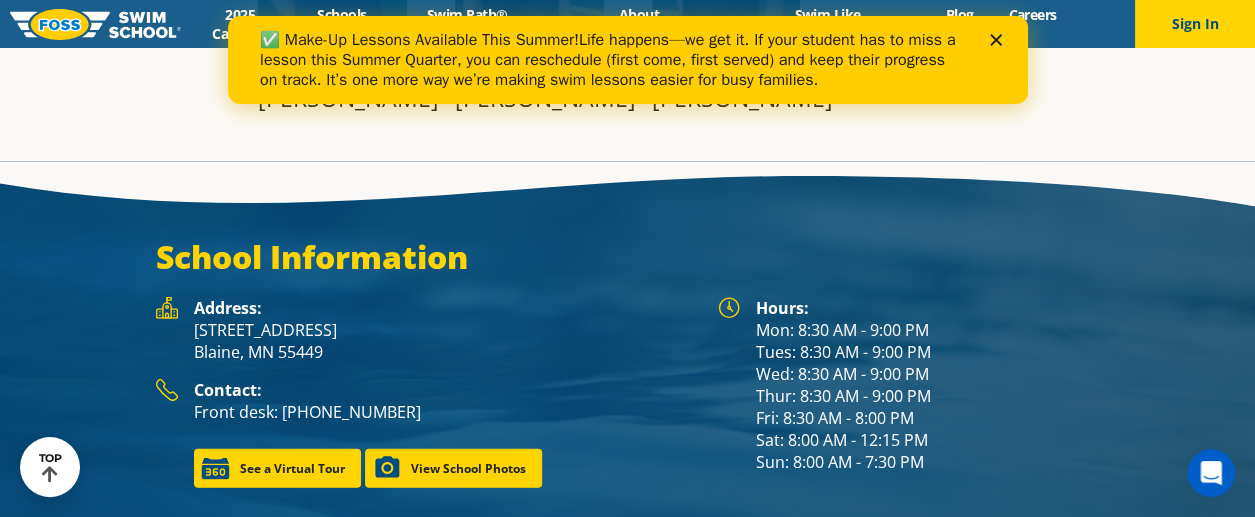 click 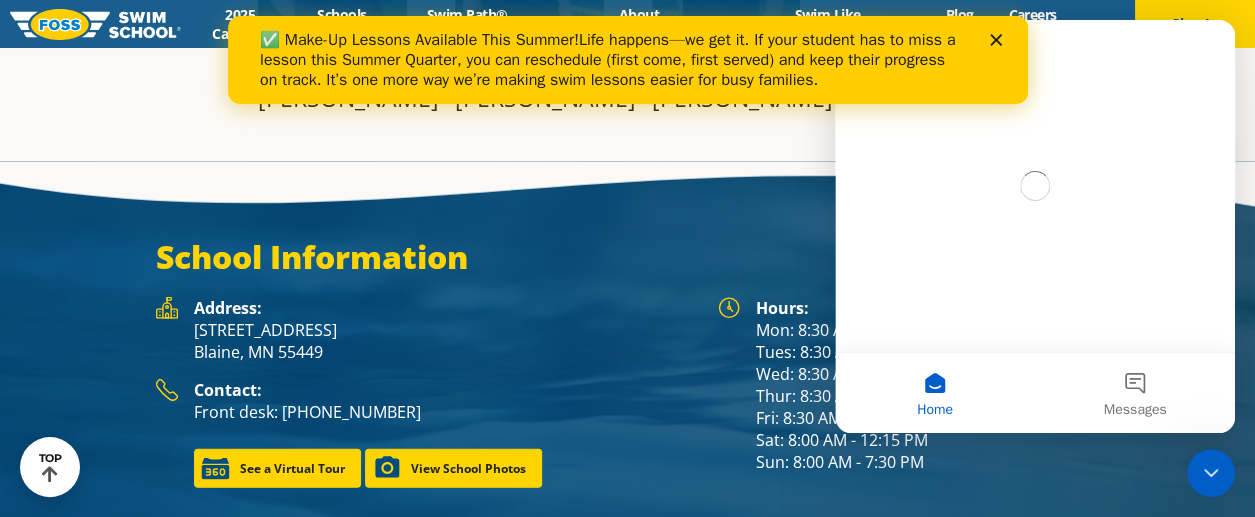 scroll, scrollTop: 0, scrollLeft: 0, axis: both 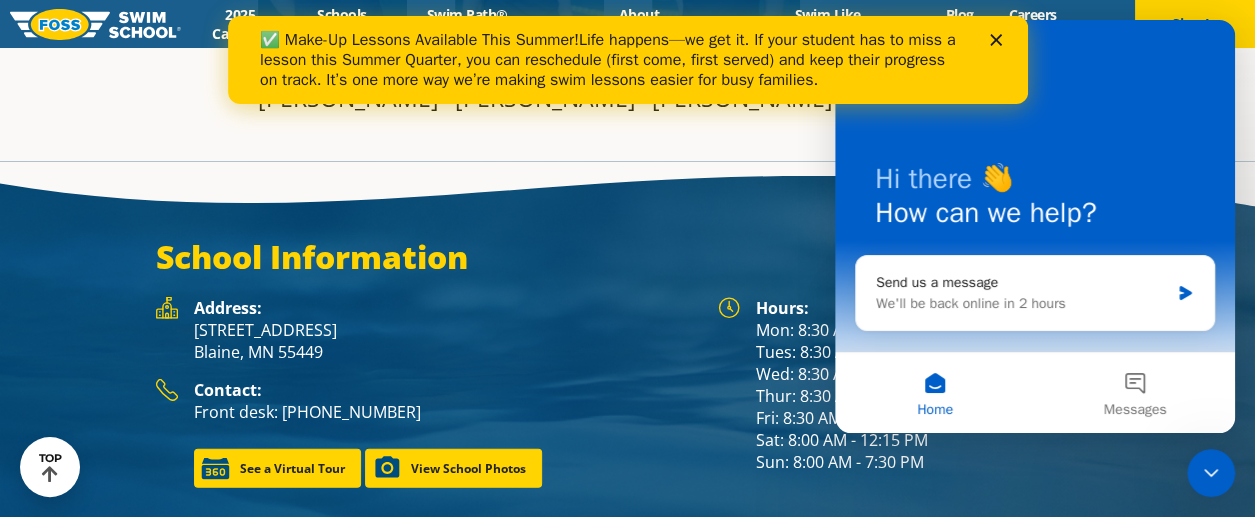 click 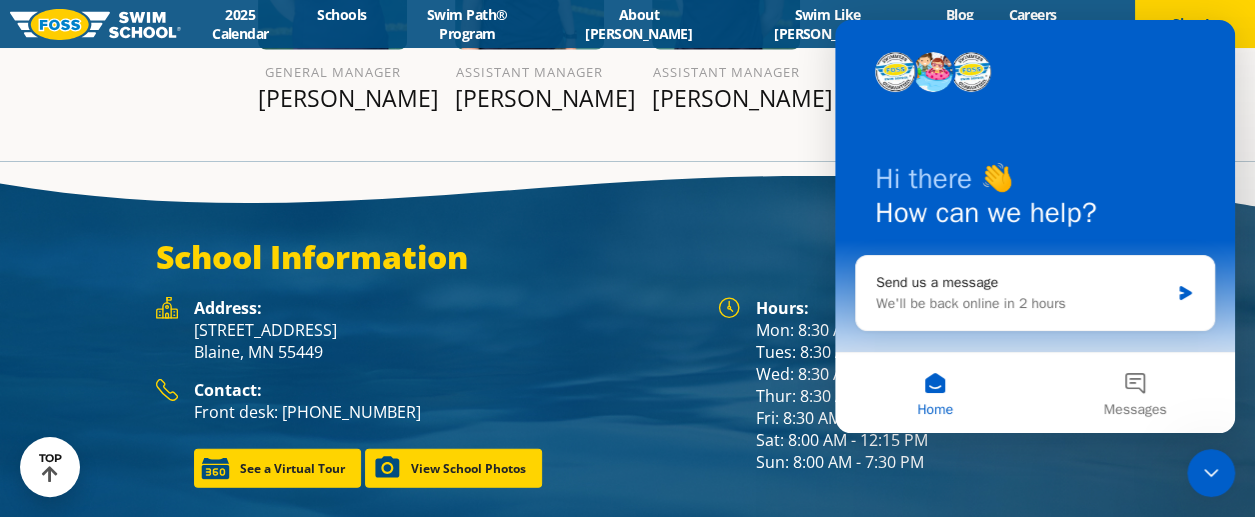 click on "School Information
Hours:
Mon: 8:30 AM - 9:00 PM Tues: 8:30 AM - 9:00 PM Wed: 8:30 AM - 9:00 PM Thur: 8:30 AM - 9:00 PM Fri: 8:30 AM - 8:00 PM Sat: 8:00 AM - 12:15 PM Sun: 8:00 AM - 7:30 PM
Address:
12440 Aberdeen St. NE Suite 100 Blaine, MN 55449
Contact:" at bounding box center [627, 362] 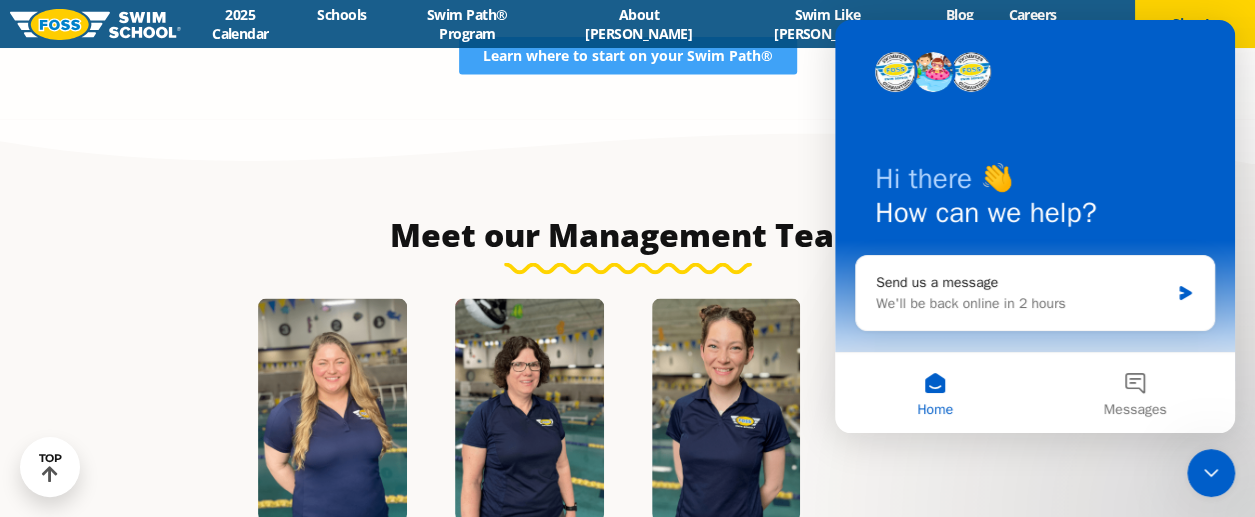 scroll, scrollTop: 1572, scrollLeft: 0, axis: vertical 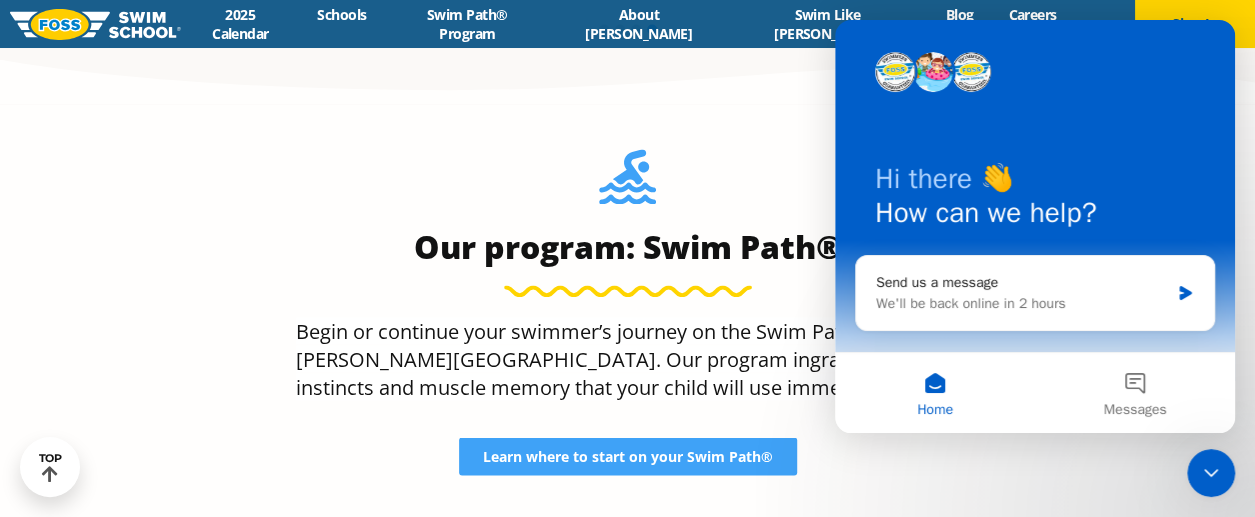 click at bounding box center (1211, 473) 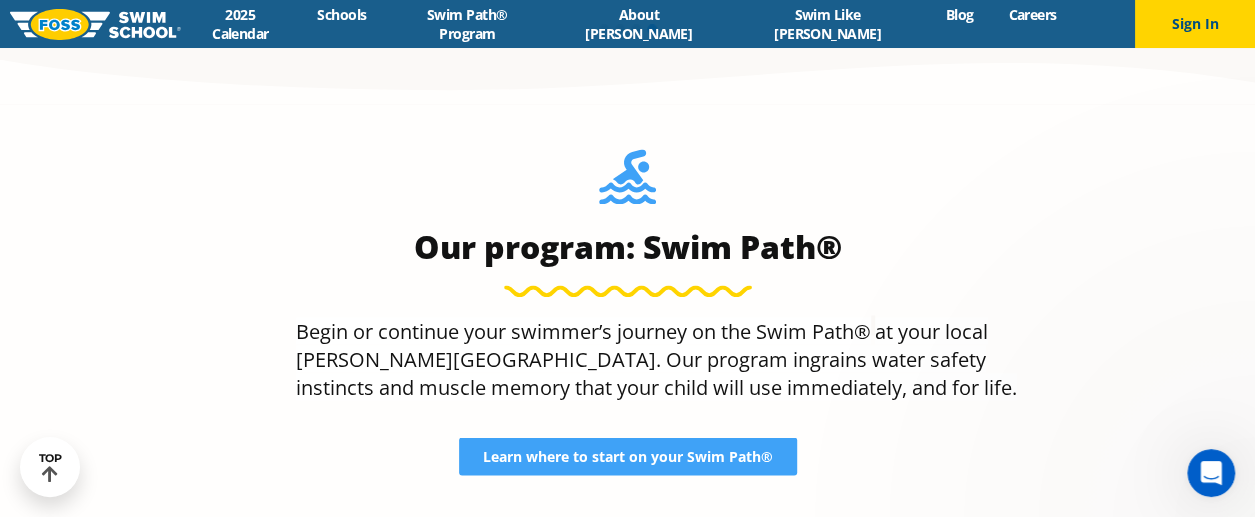 scroll, scrollTop: 0, scrollLeft: 0, axis: both 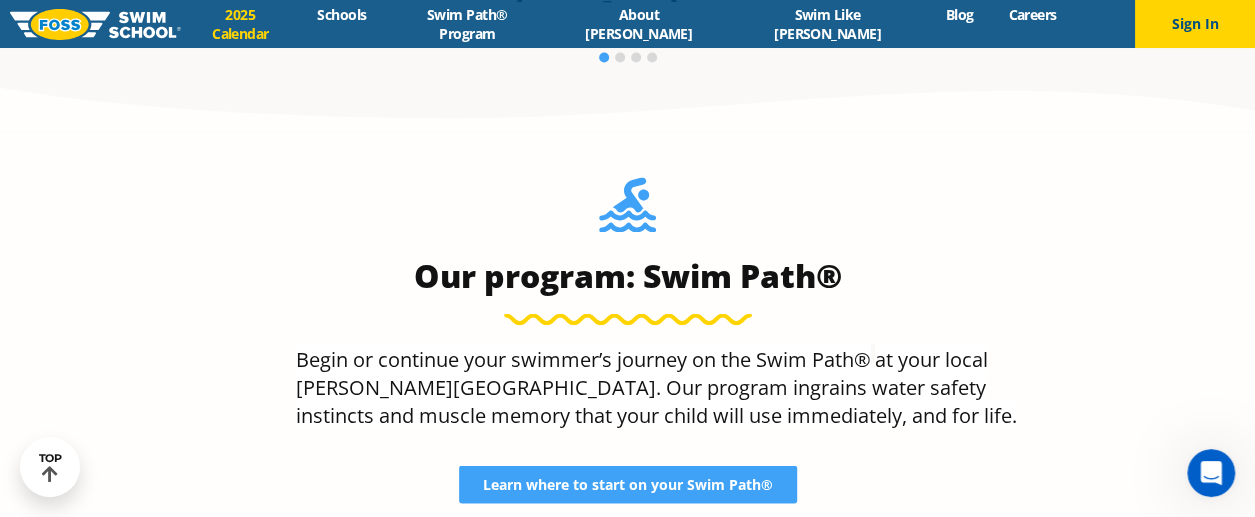 click on "2025 Calendar" at bounding box center (240, 24) 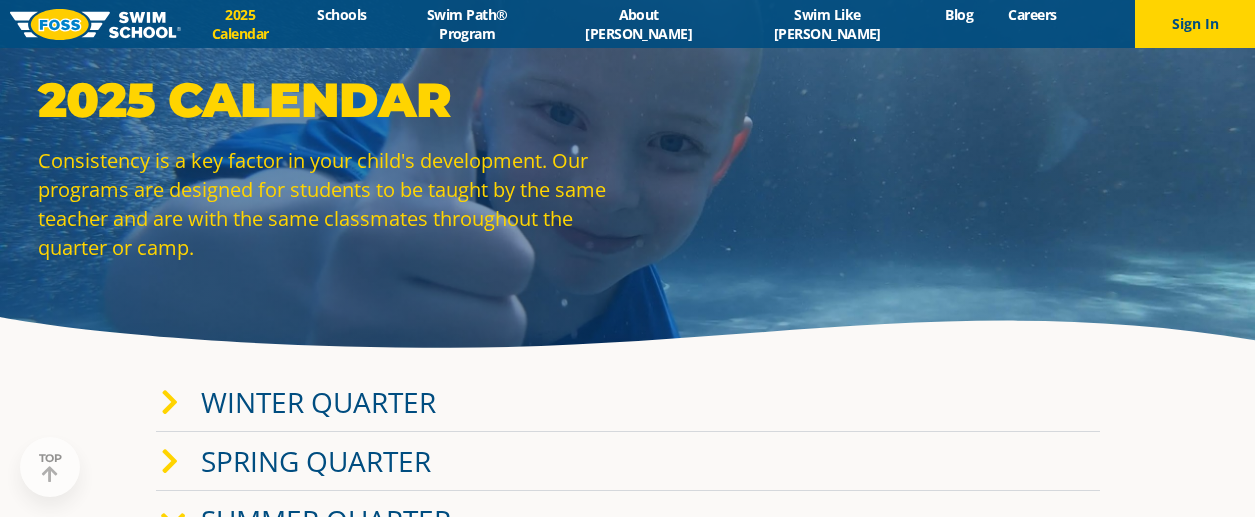 scroll, scrollTop: 200, scrollLeft: 0, axis: vertical 